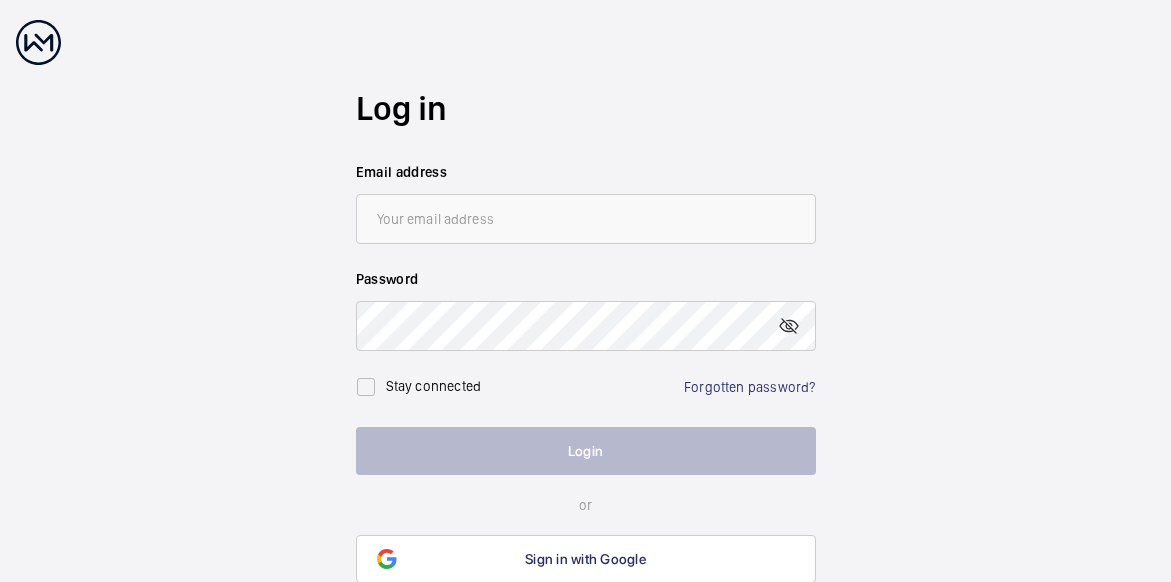 scroll, scrollTop: 6, scrollLeft: 0, axis: vertical 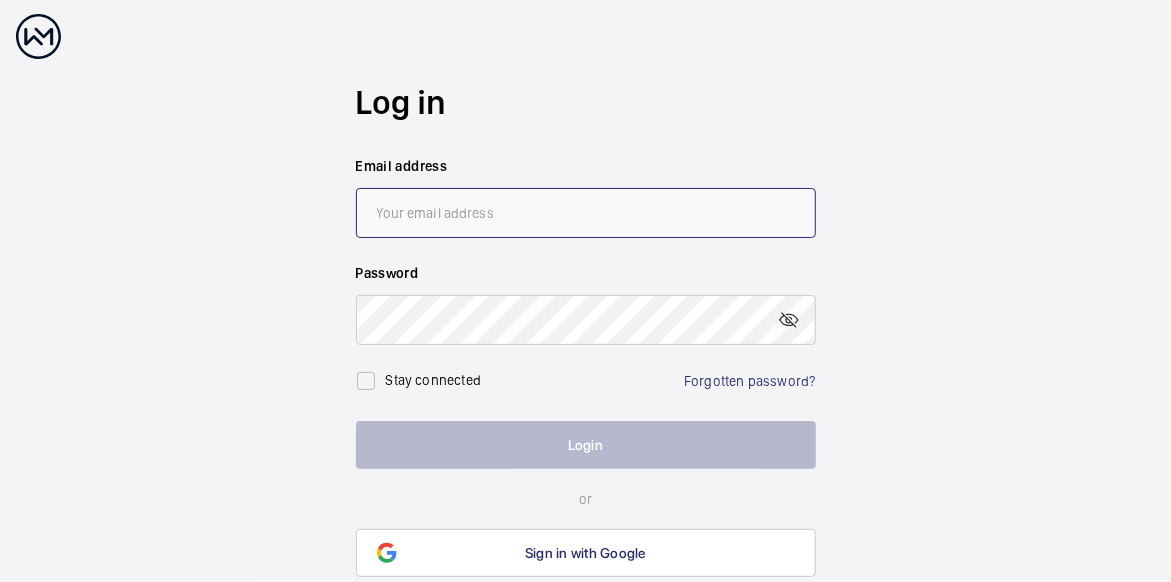 type on "[EMAIL]" 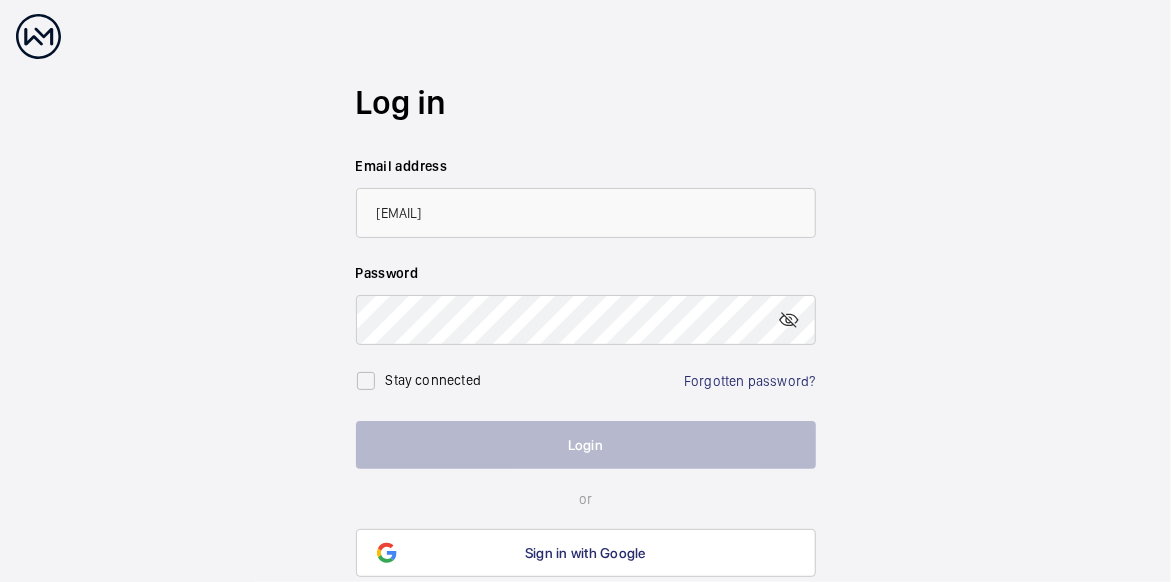 click on "Login" 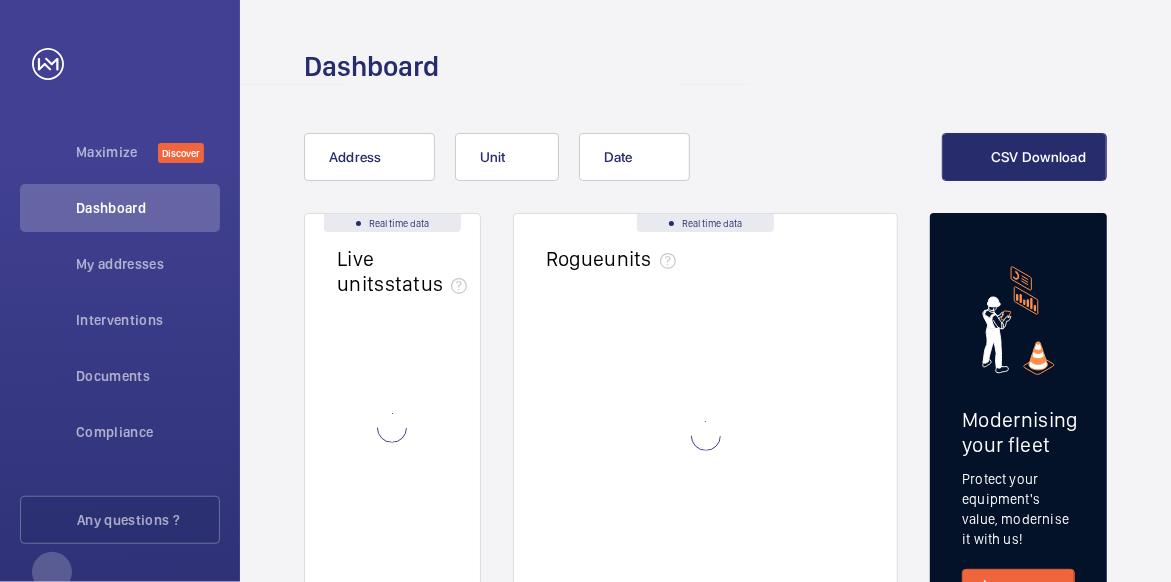 scroll, scrollTop: 0, scrollLeft: 0, axis: both 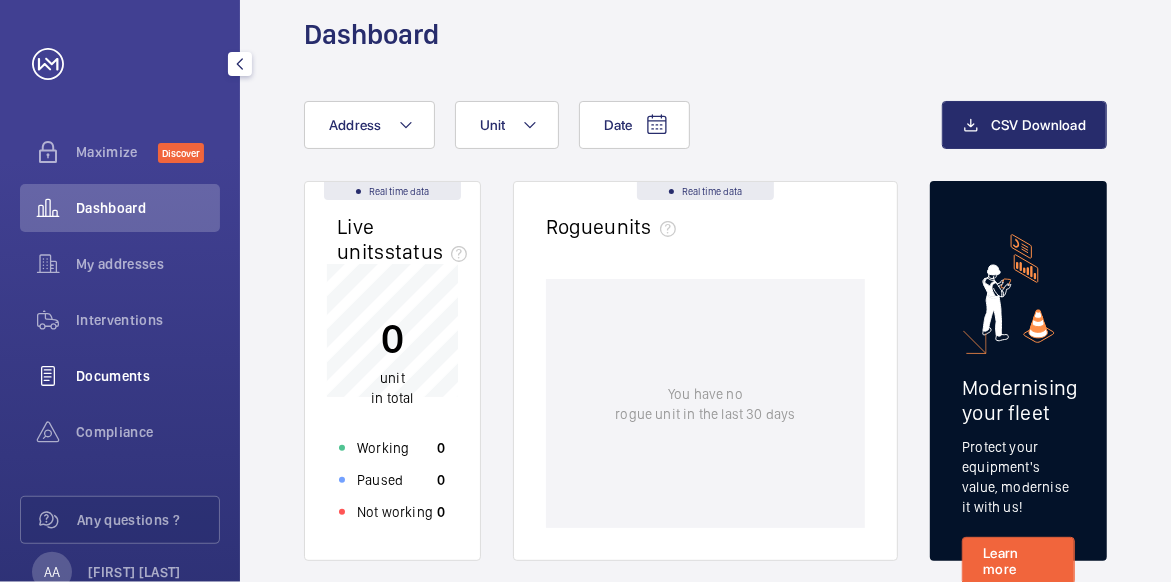 click on "Documents" 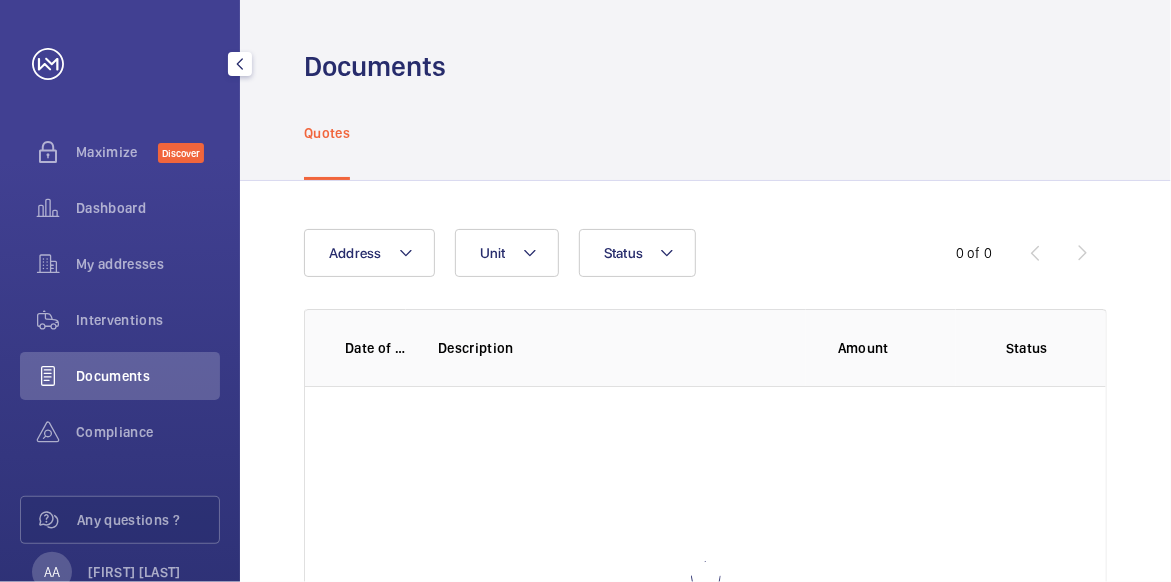 scroll, scrollTop: 0, scrollLeft: 0, axis: both 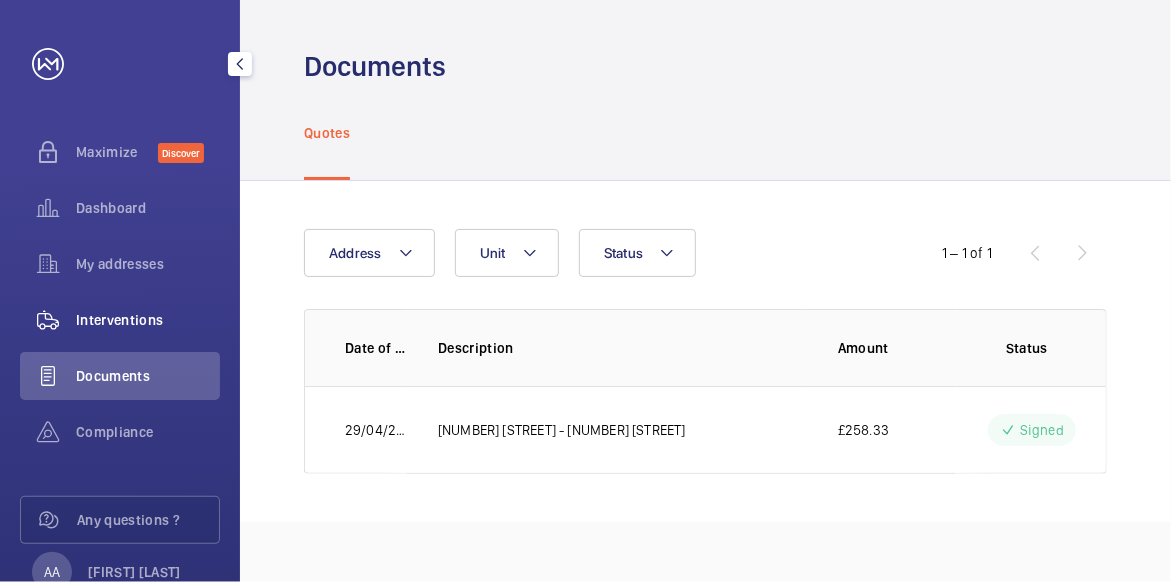 click on "Interventions" 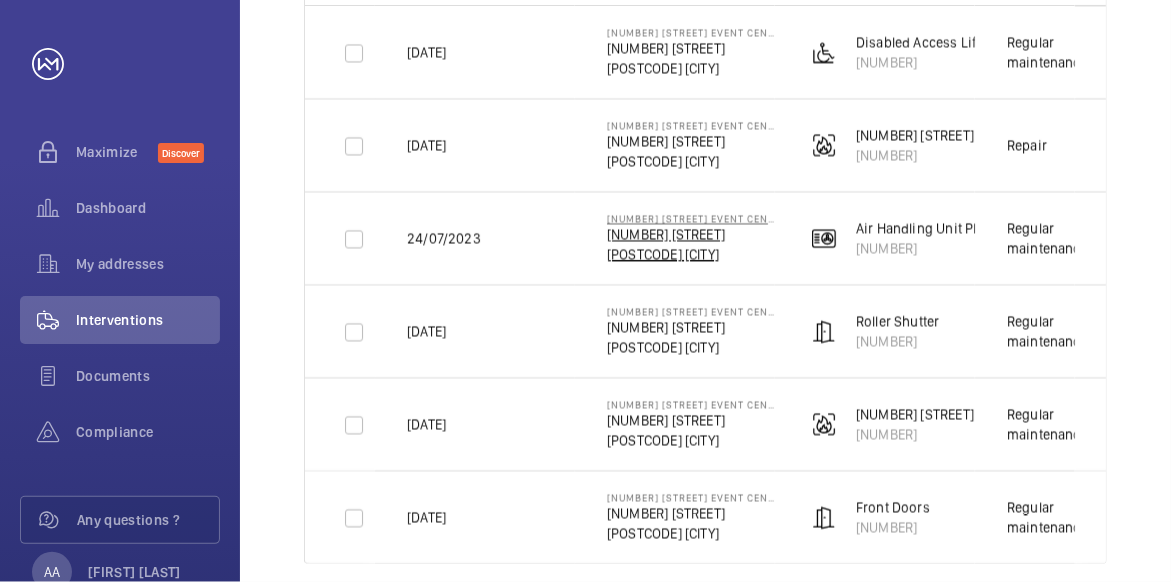 scroll, scrollTop: 2518, scrollLeft: 0, axis: vertical 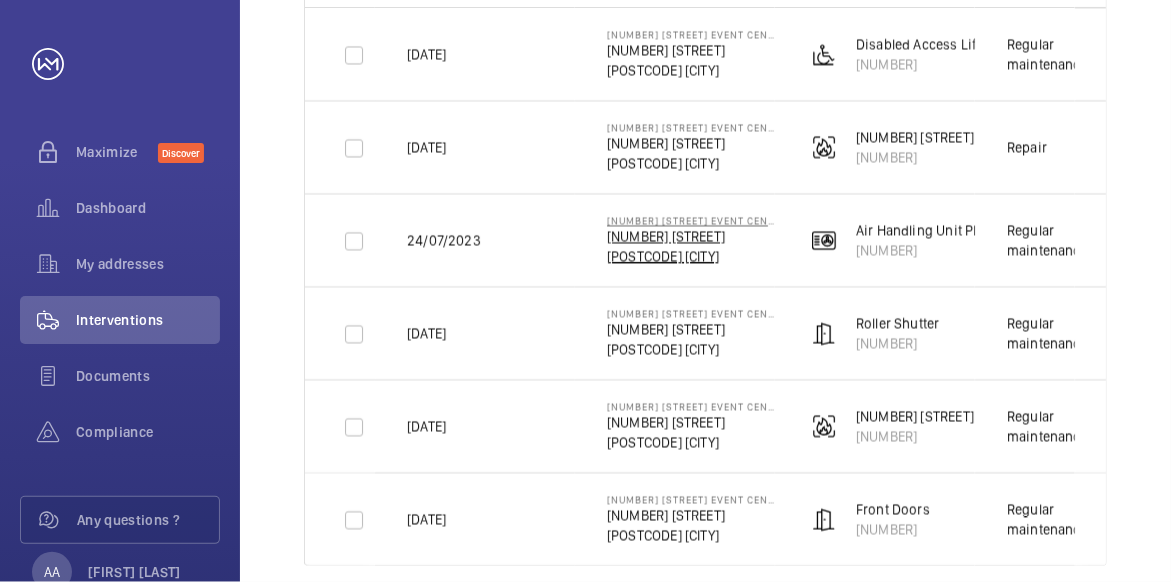 click on "[NUMBER] [STREET]" 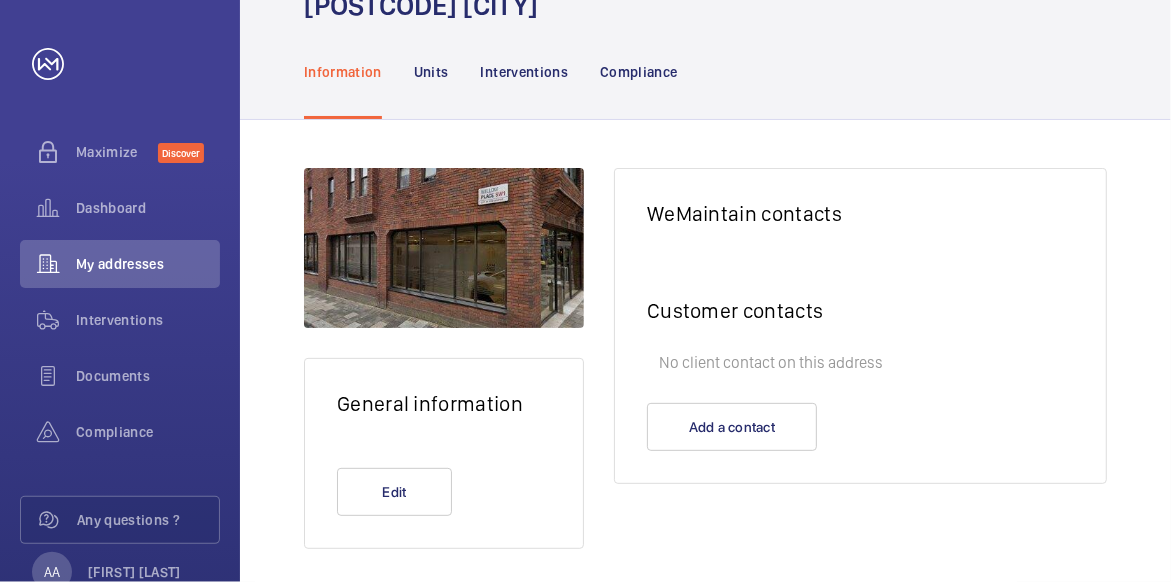 scroll, scrollTop: 152, scrollLeft: 0, axis: vertical 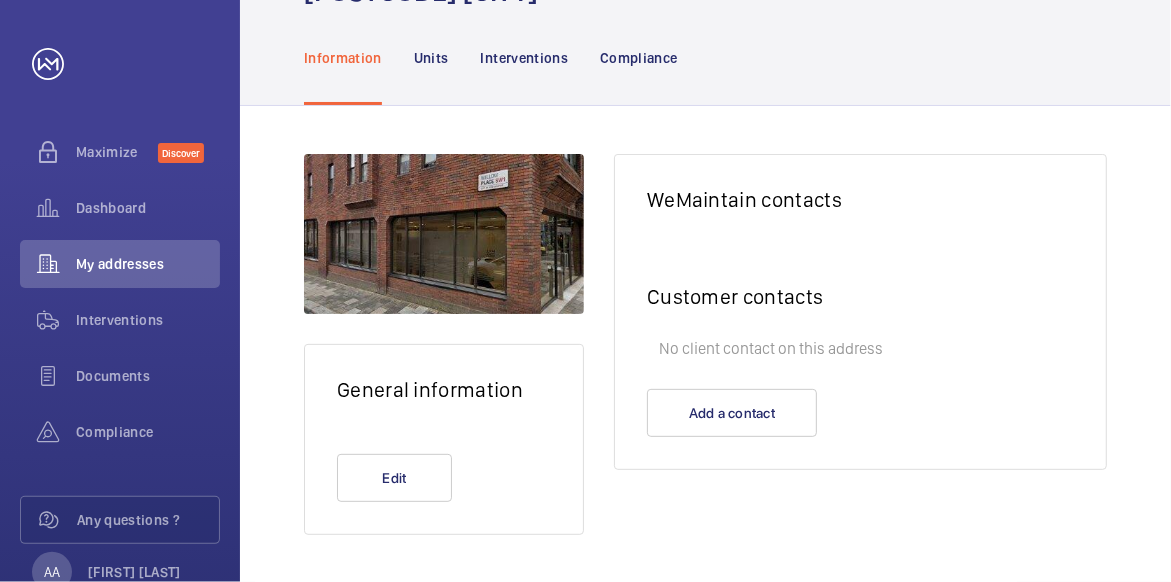 click on "Information Units Interventions Compliance" 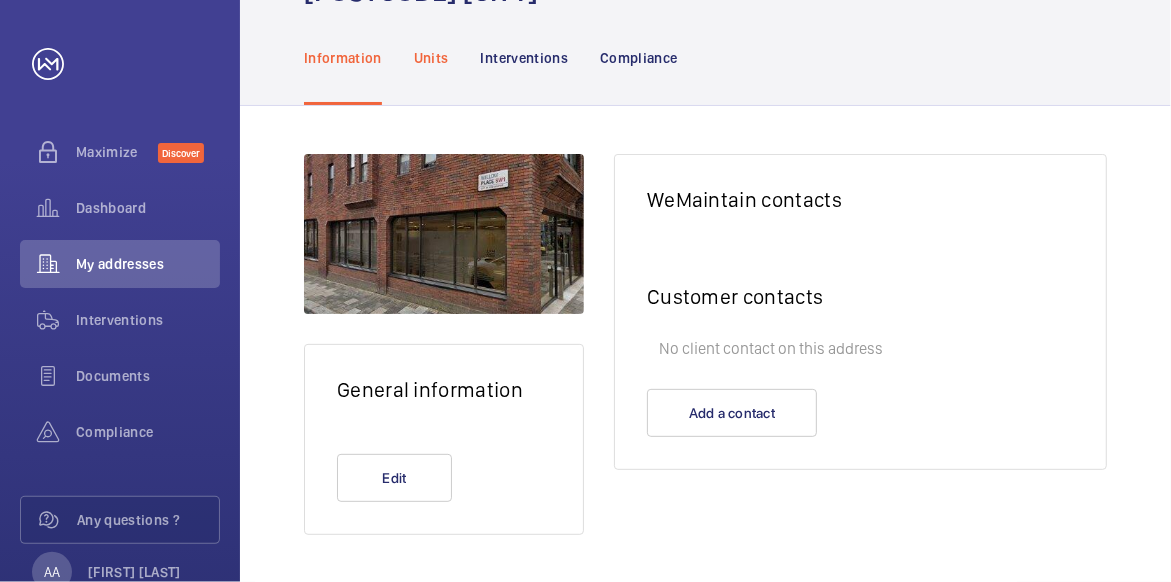click on "Units" 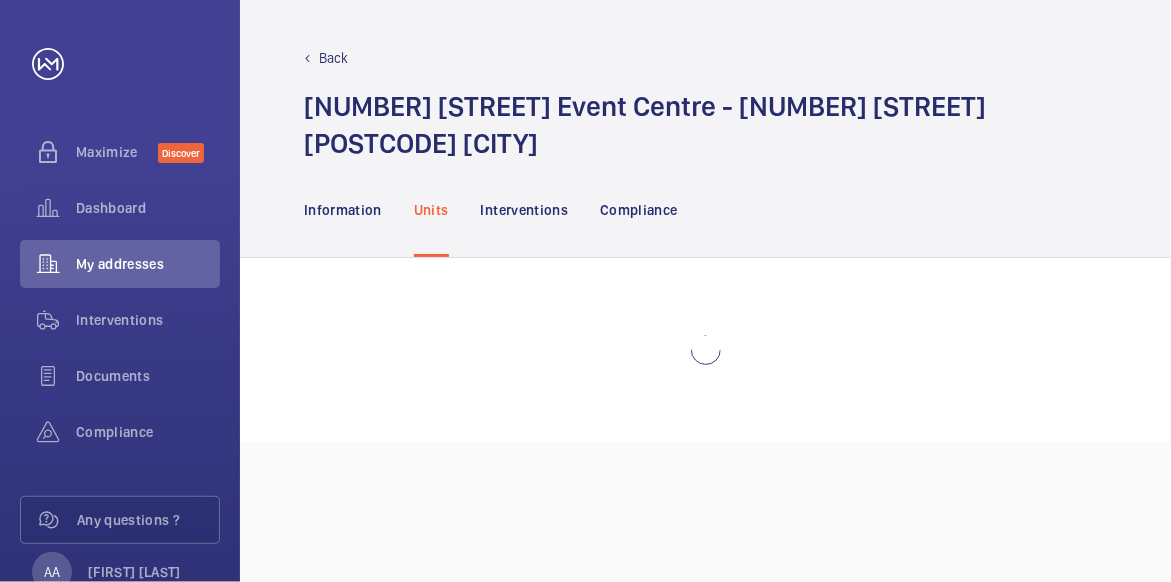 scroll, scrollTop: 0, scrollLeft: 0, axis: both 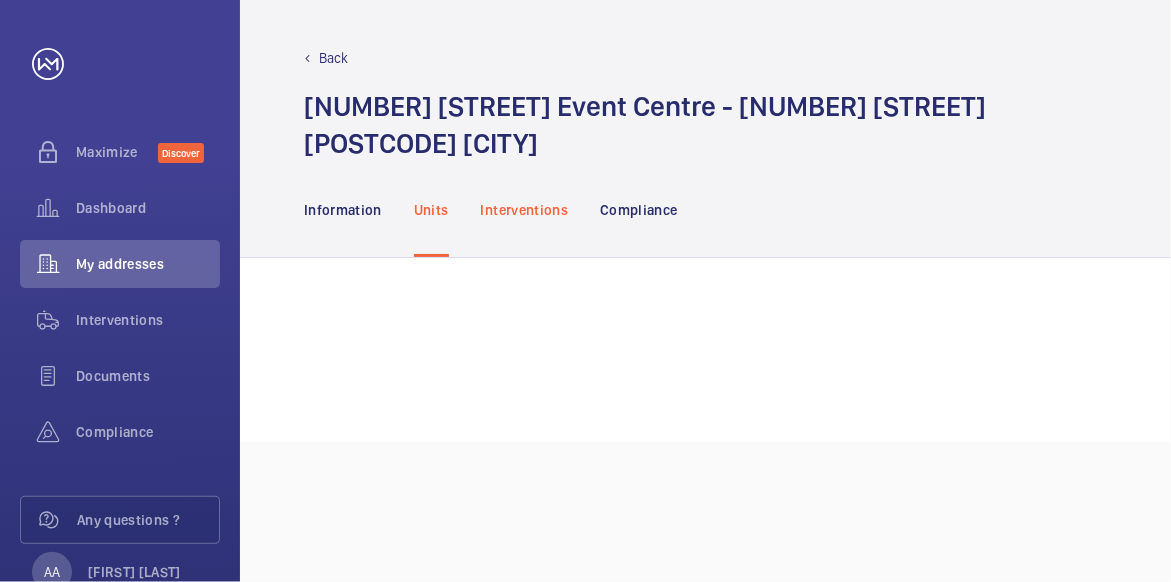 click on "Interventions" 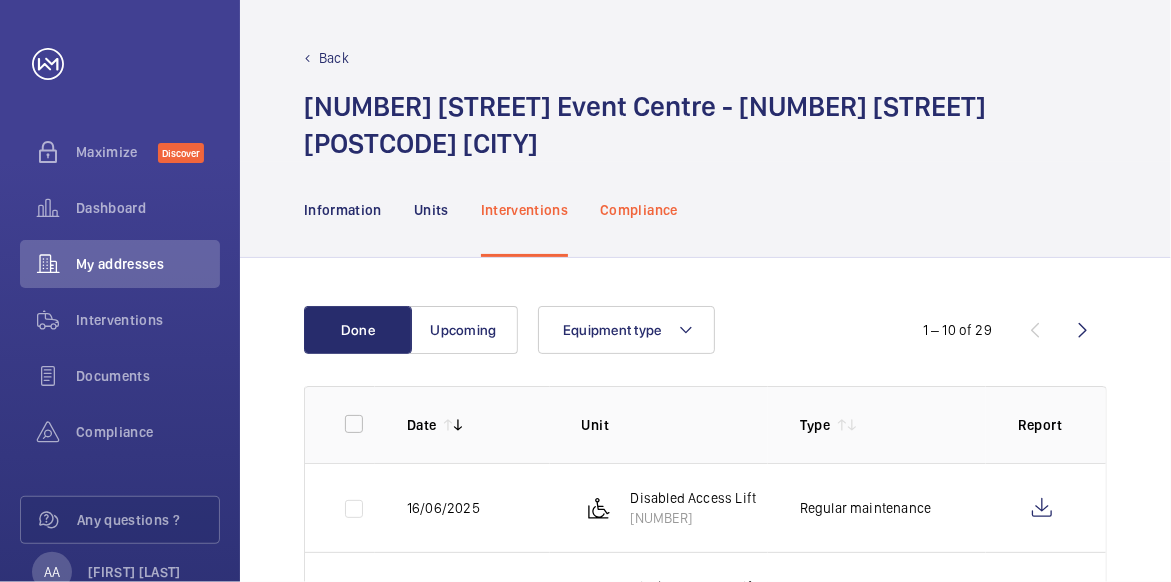 click on "Compliance" 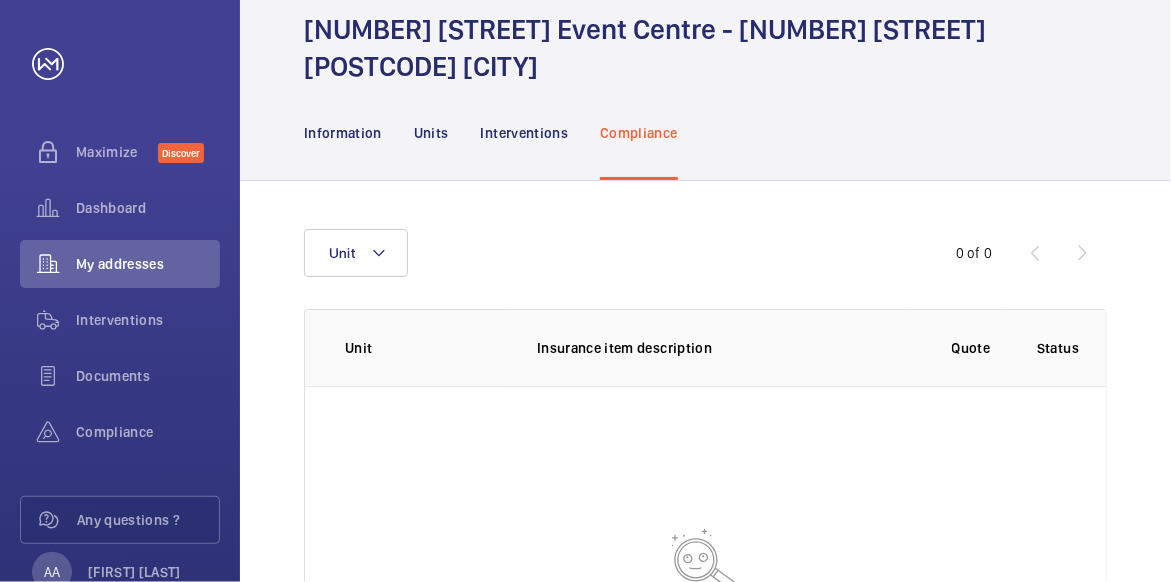 scroll, scrollTop: 68, scrollLeft: 0, axis: vertical 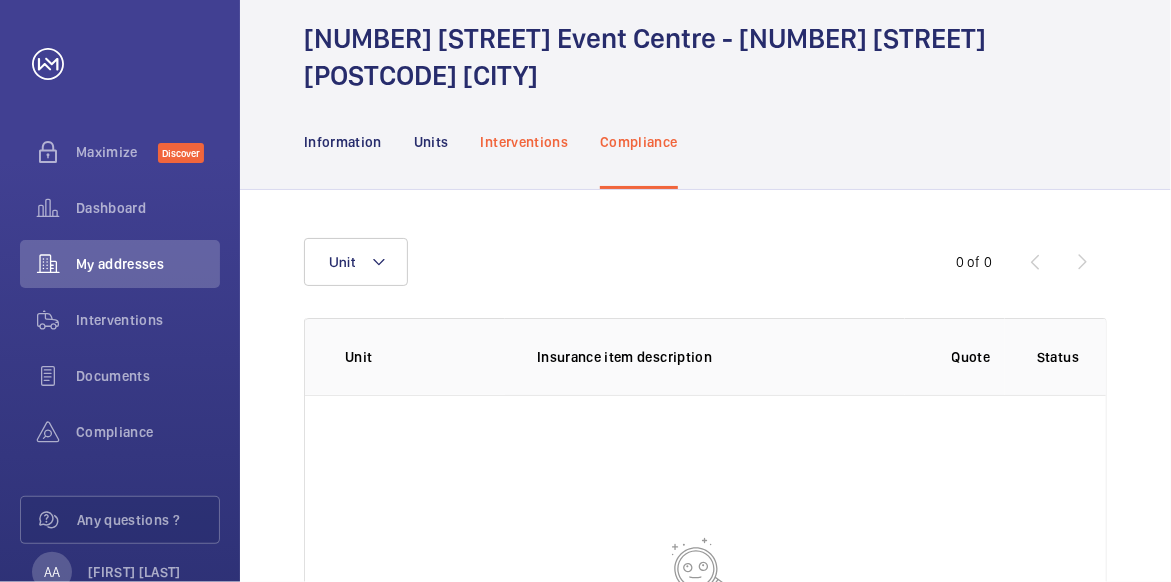 click on "Interventions" 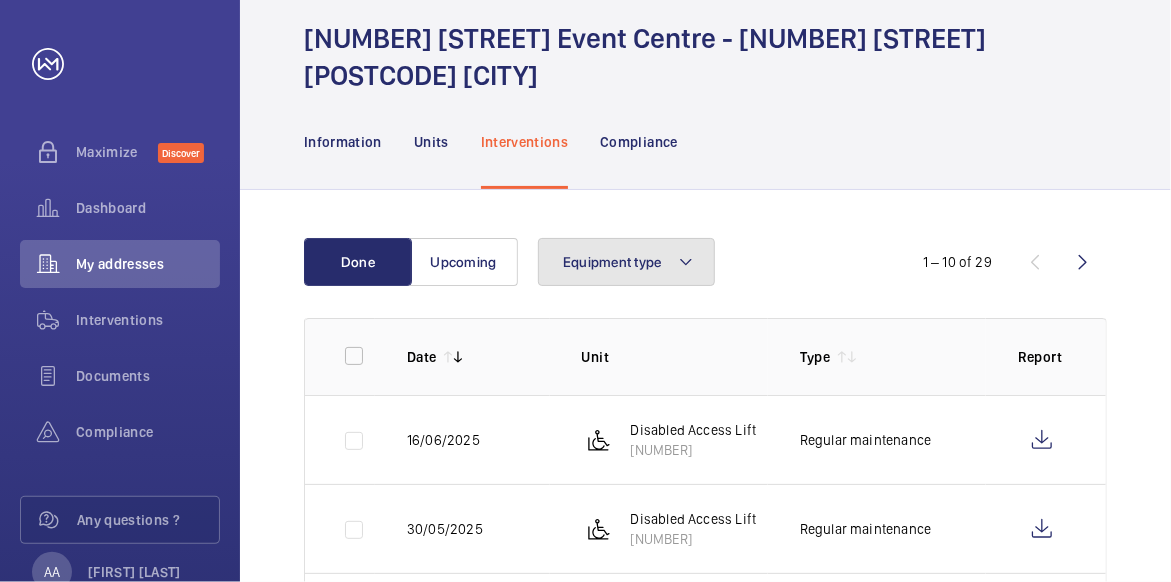 click on "Equipment type" 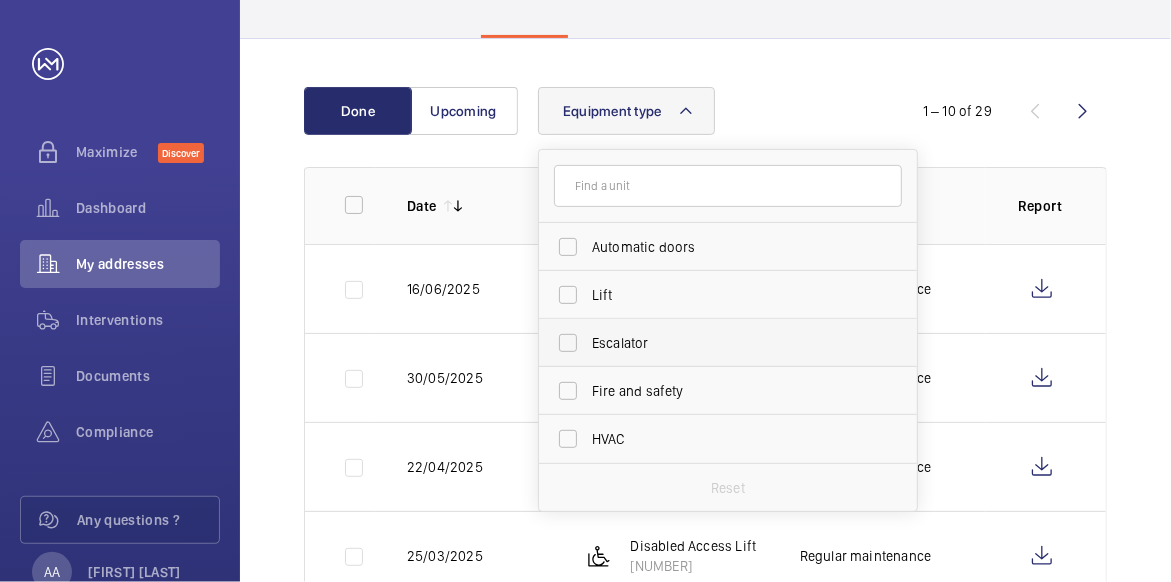 scroll, scrollTop: 225, scrollLeft: 0, axis: vertical 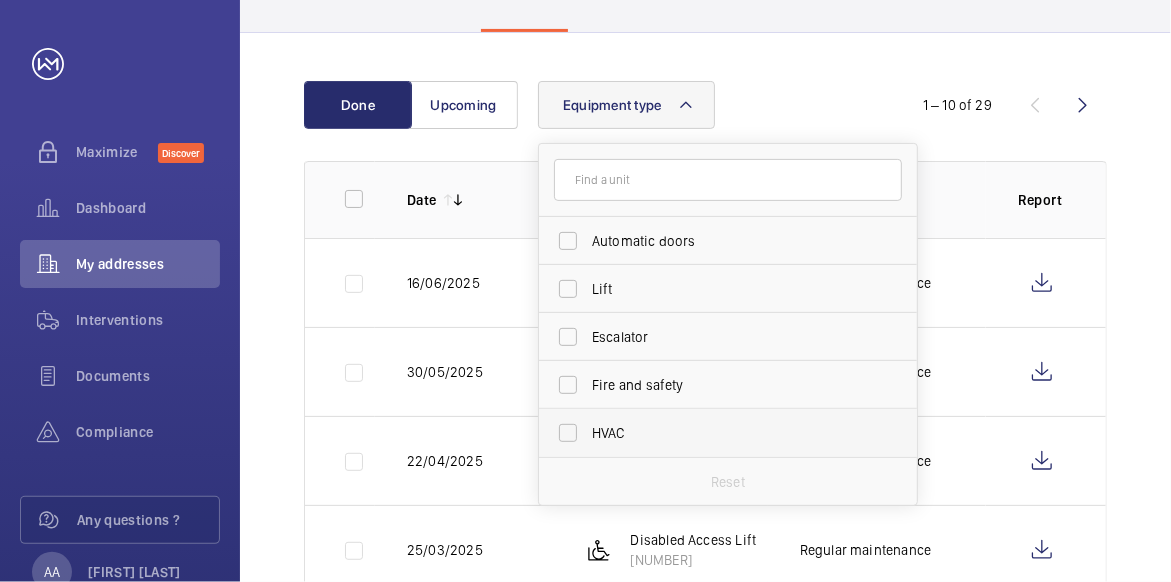 click on "HVAC" at bounding box center [713, 433] 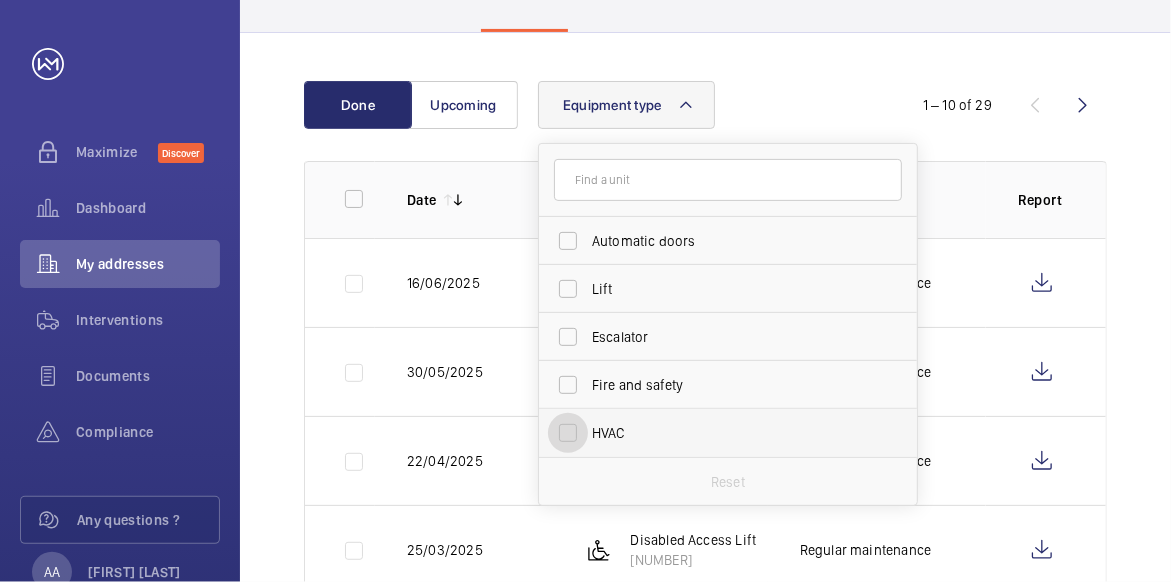 click on "HVAC" at bounding box center (568, 433) 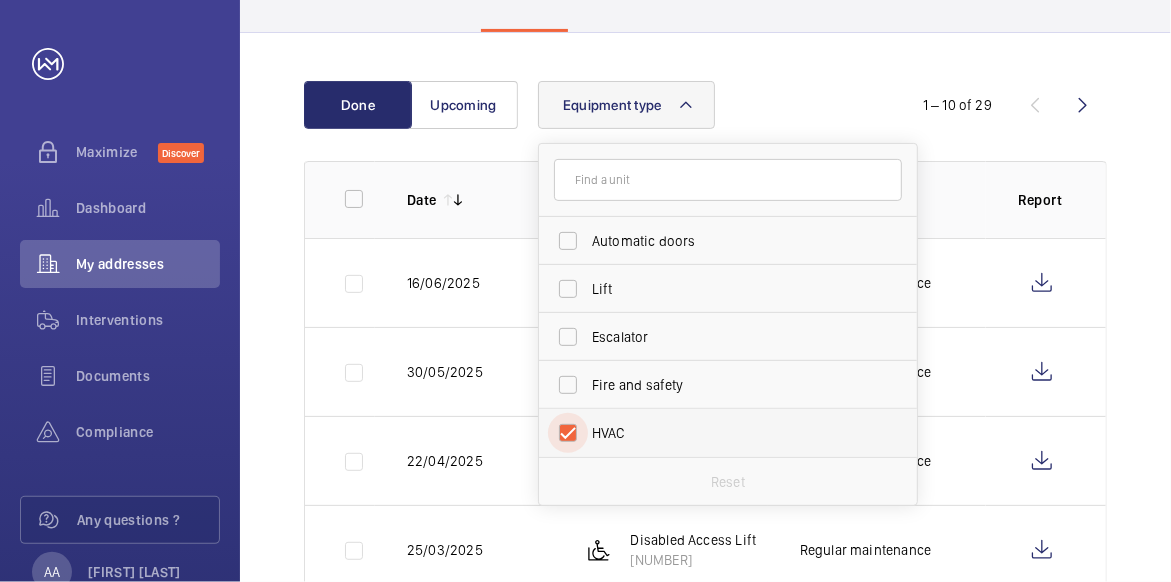 checkbox on "true" 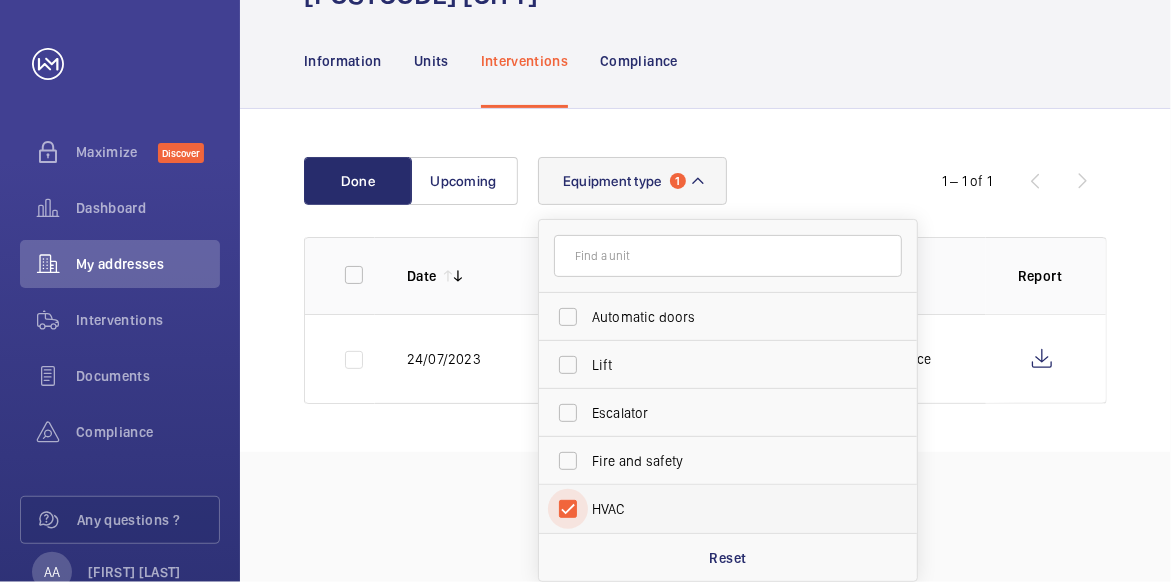 scroll, scrollTop: 148, scrollLeft: 0, axis: vertical 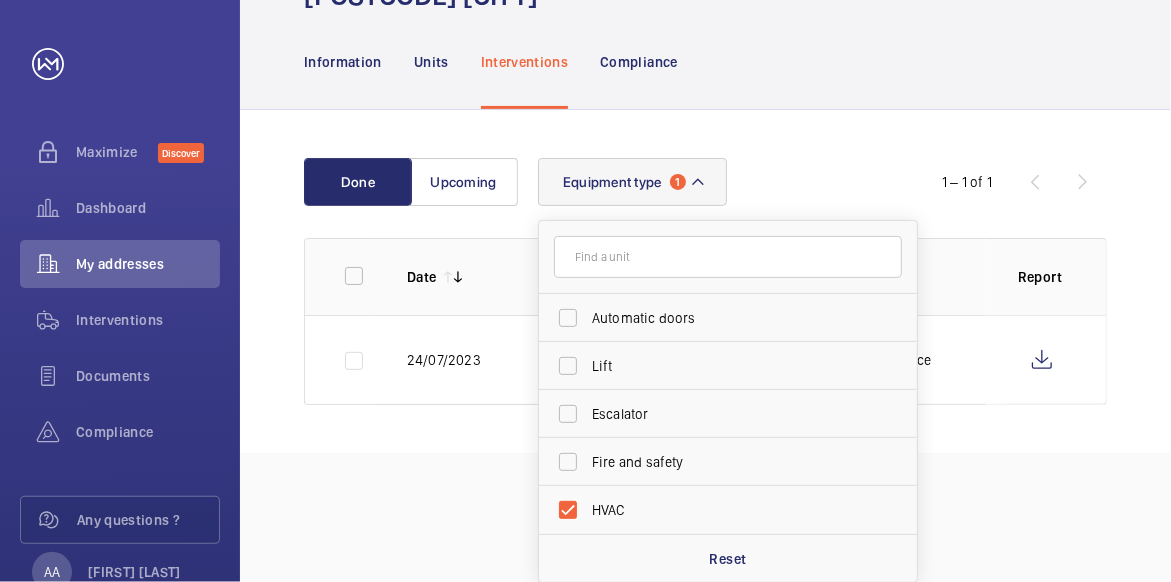 click on "Back [NUMBER] [STREET] Event Centre - [NUMBER] [STREET] [POSTCODE] [CITY] Information Units Interventions Compliance Done Upcoming Equipment type 1 Automatic doors Lift Escalator Fire and safety HVAC Reset 1 – 1 of 1 Date Unit Type Report [DATE] Air Handling Unit Plant (Supply & Extract) [NUMBER] Regular maintenance" 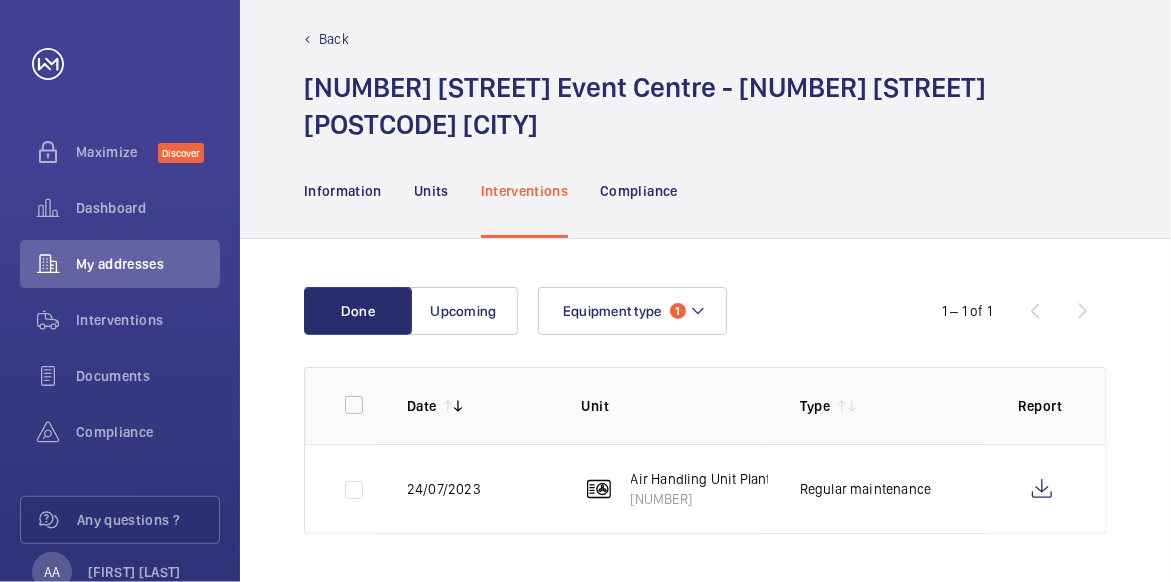 scroll, scrollTop: 18, scrollLeft: 0, axis: vertical 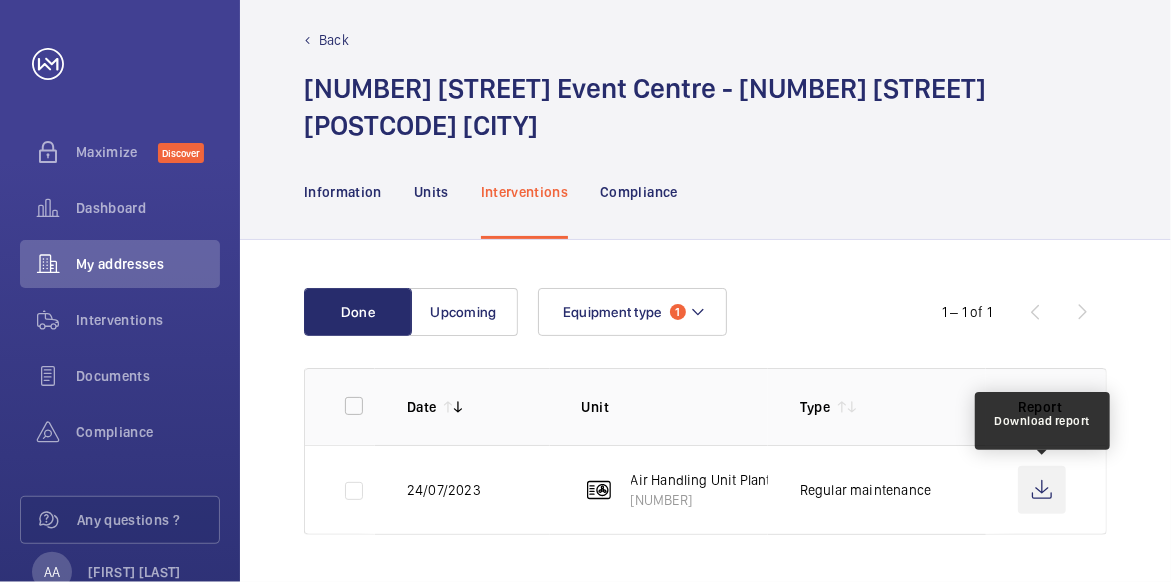 click 